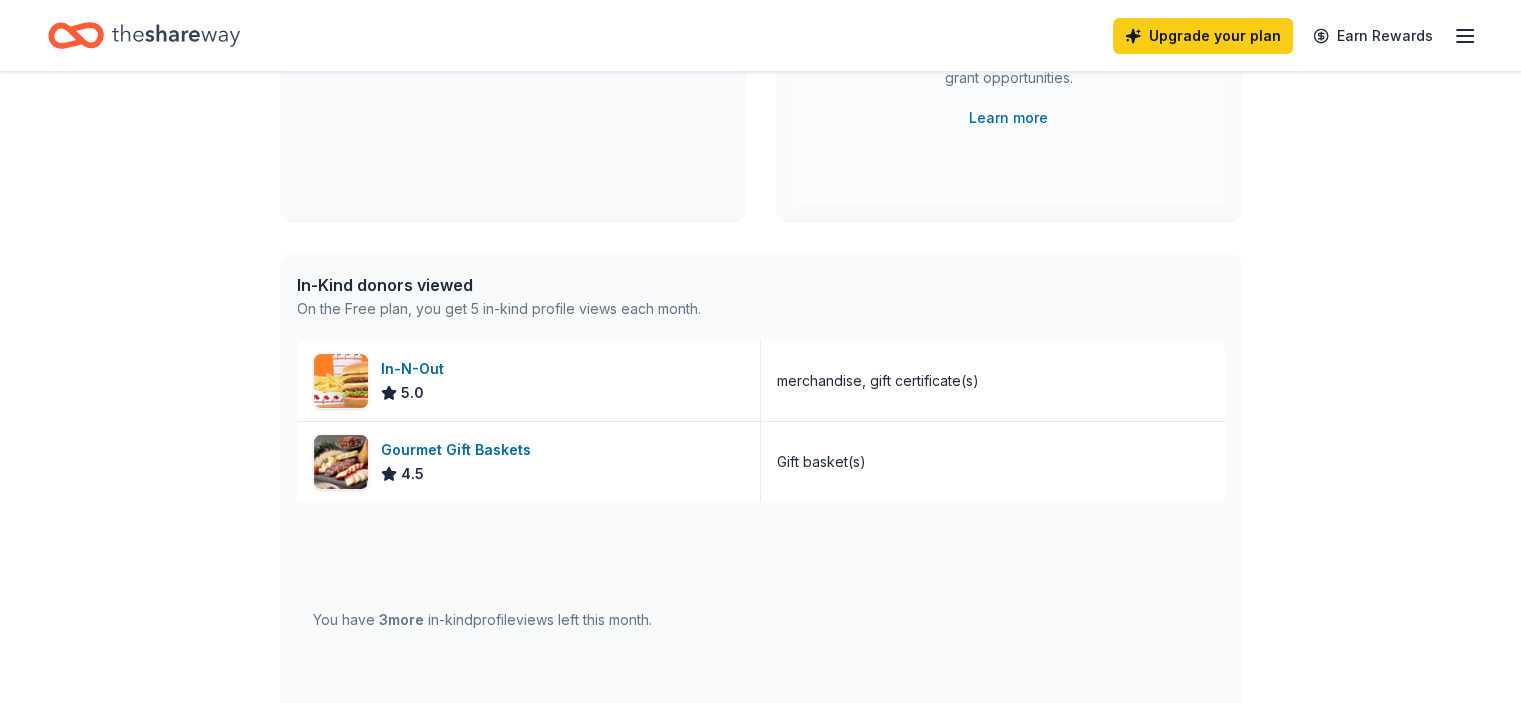 scroll, scrollTop: 348, scrollLeft: 0, axis: vertical 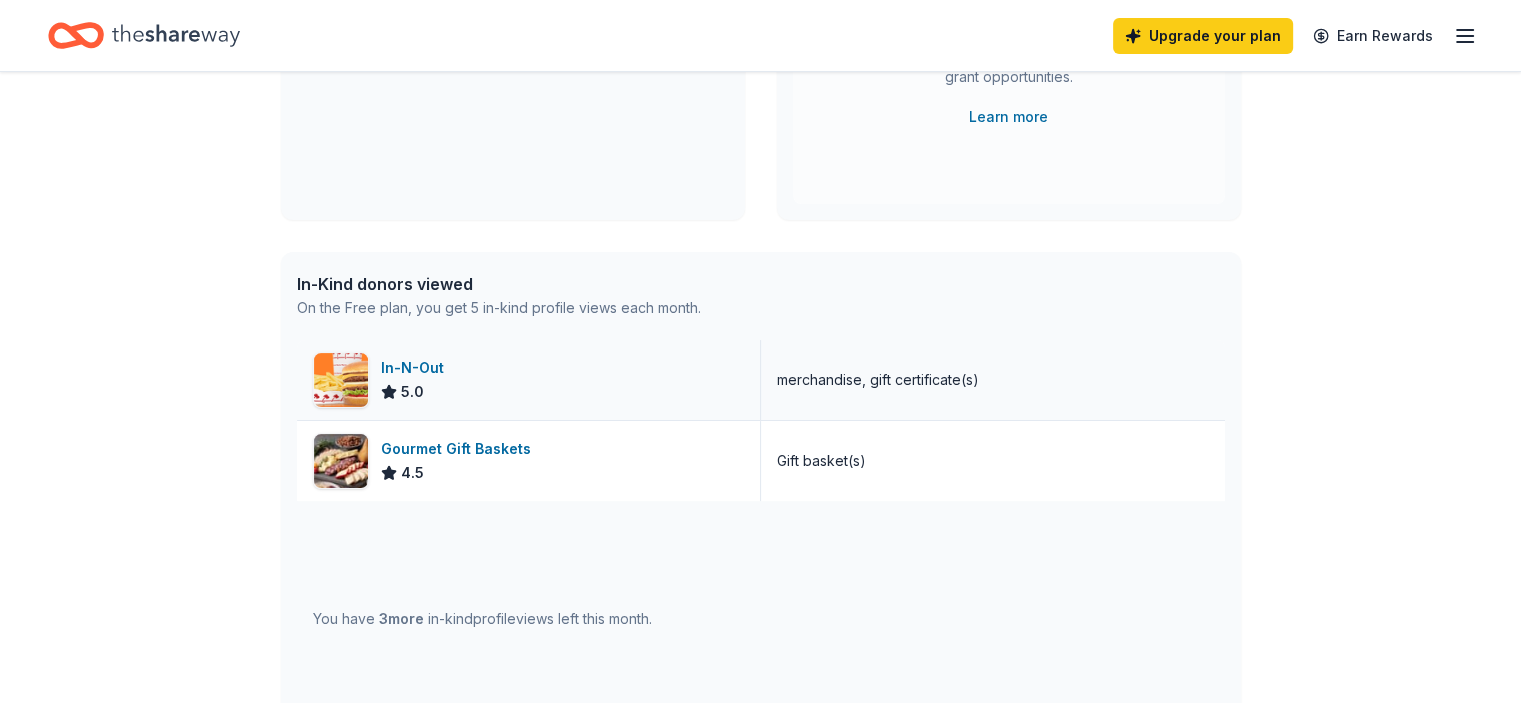 click at bounding box center [341, 380] 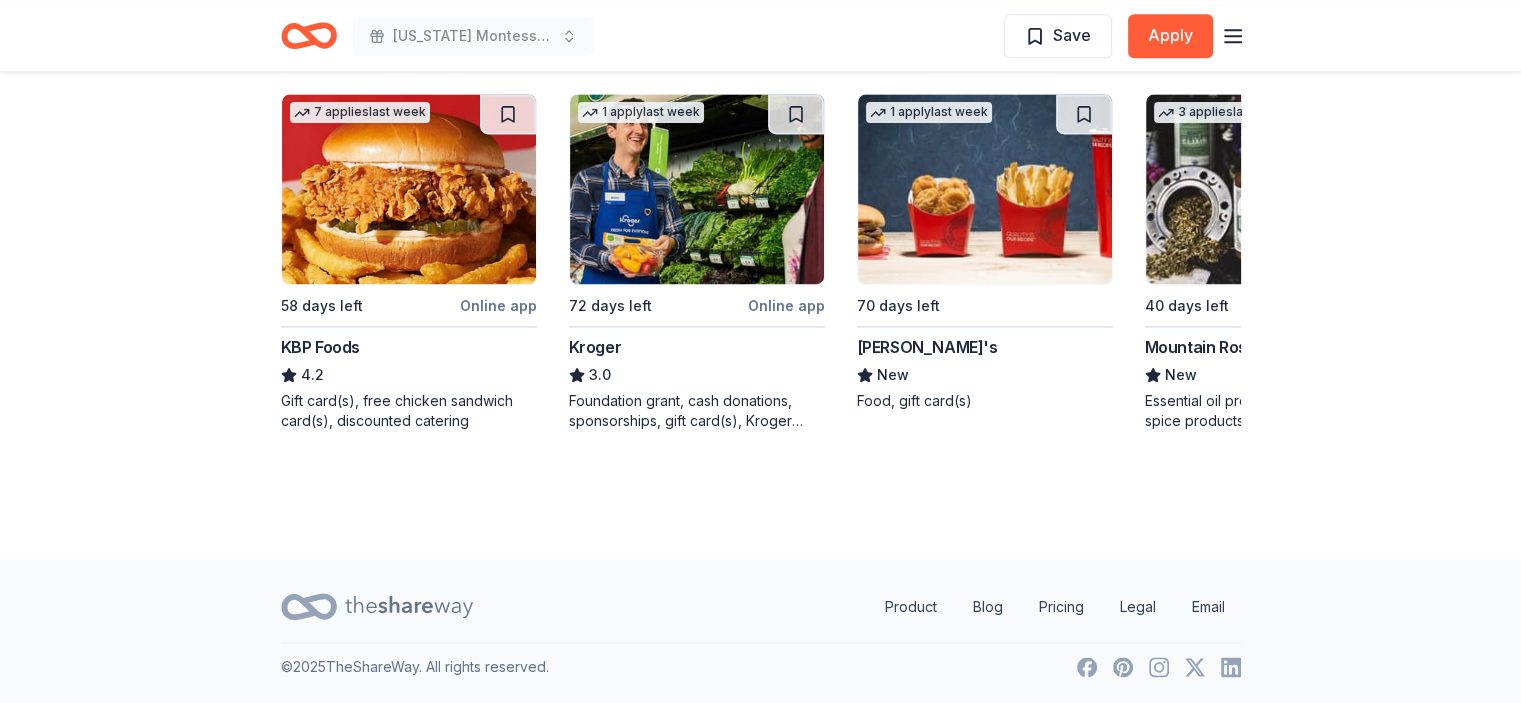 scroll, scrollTop: 2794, scrollLeft: 0, axis: vertical 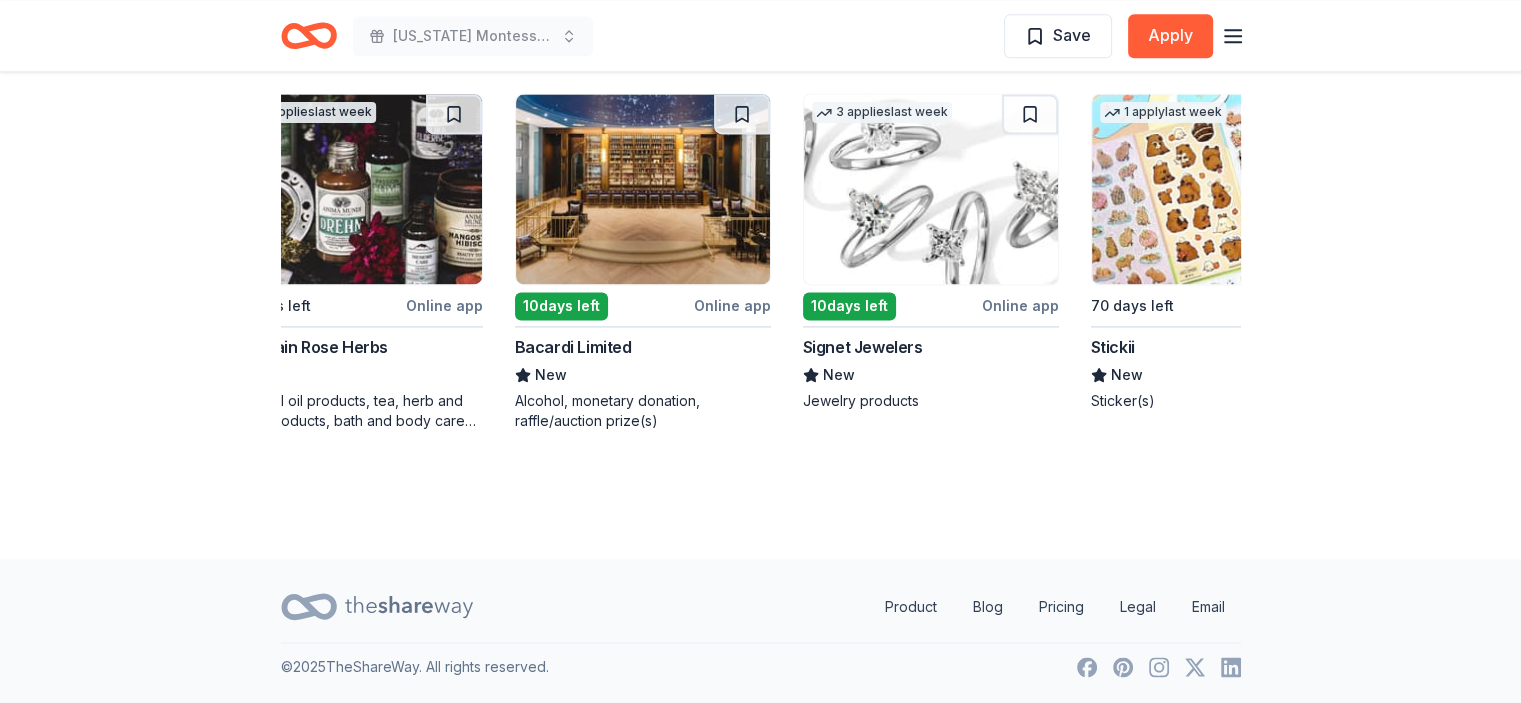 click at bounding box center (1221, 49) 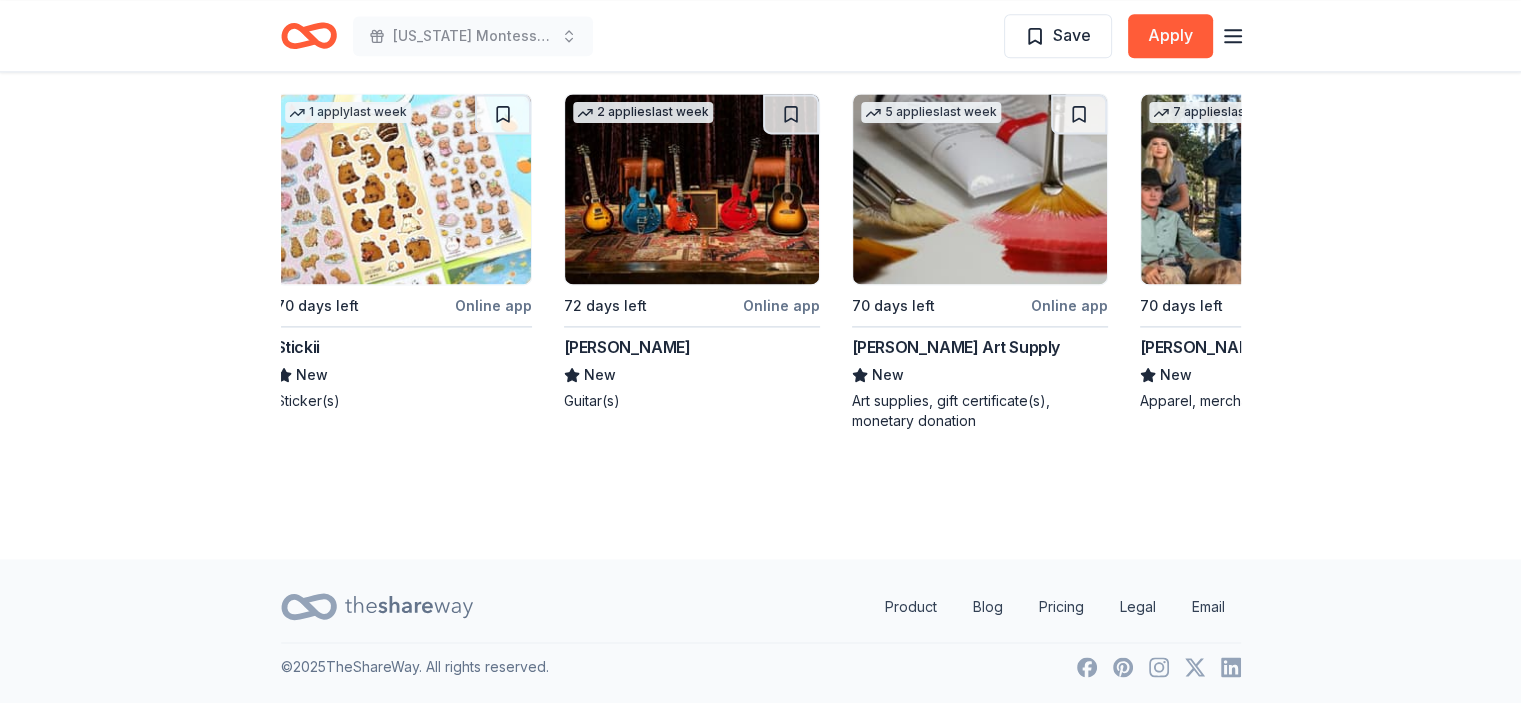 scroll, scrollTop: 0, scrollLeft: 1836, axis: horizontal 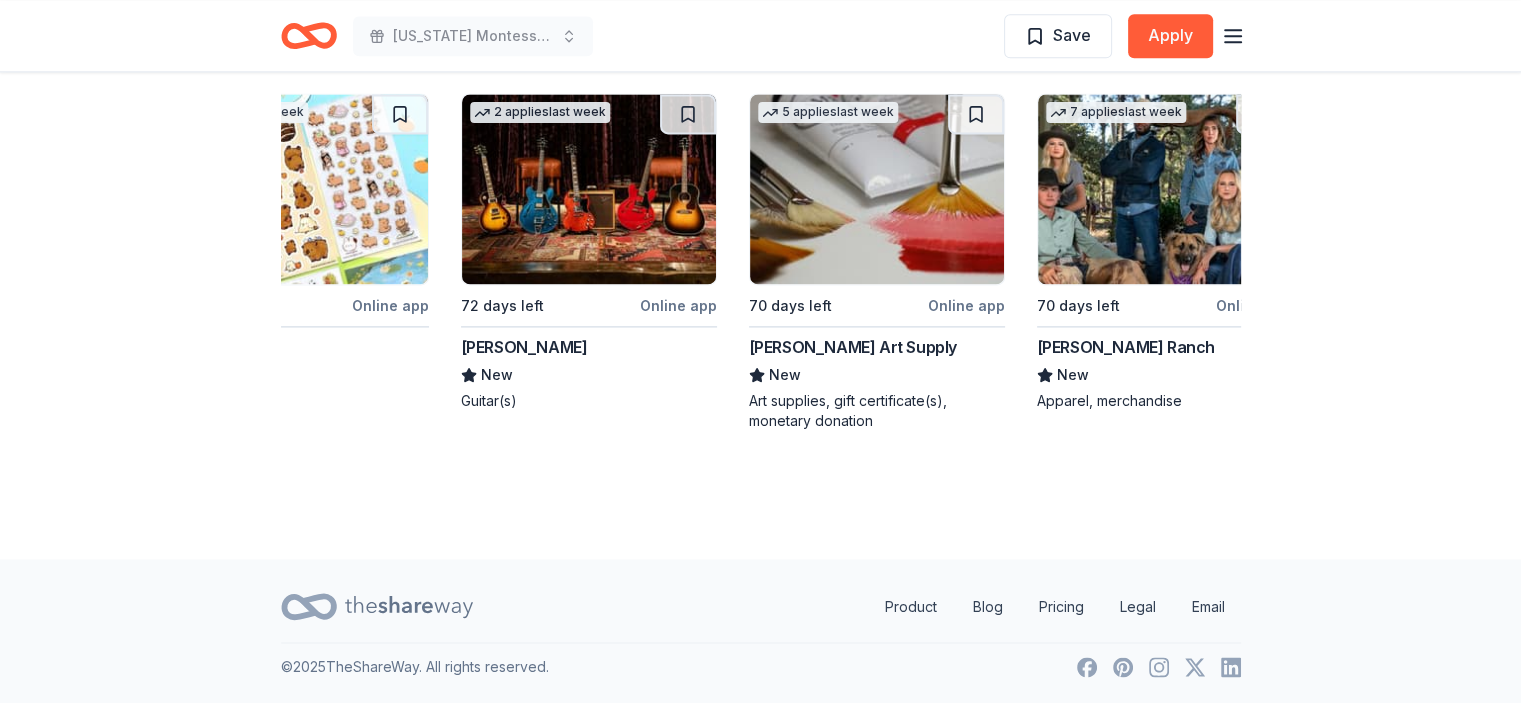 click at bounding box center [1221, 49] 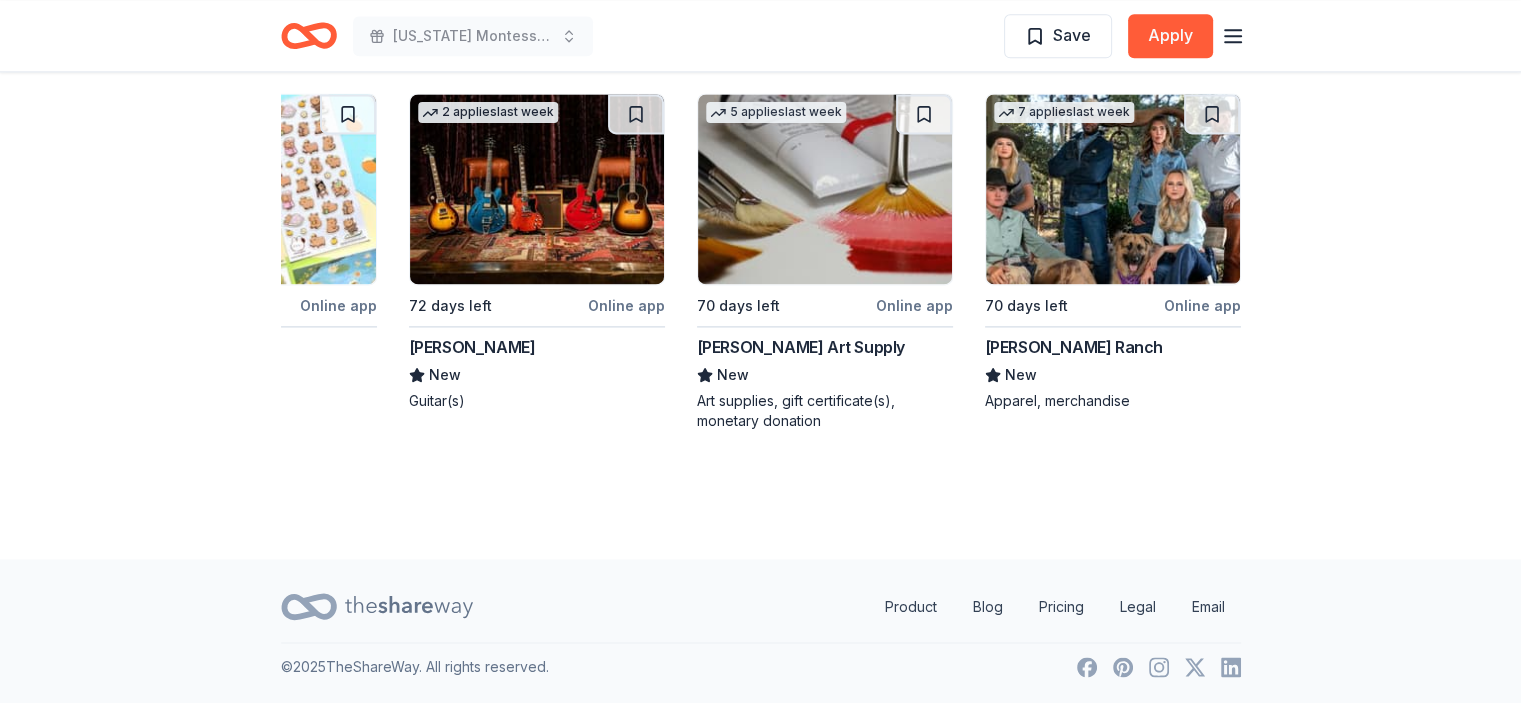 scroll, scrollTop: 0, scrollLeft: 2070, axis: horizontal 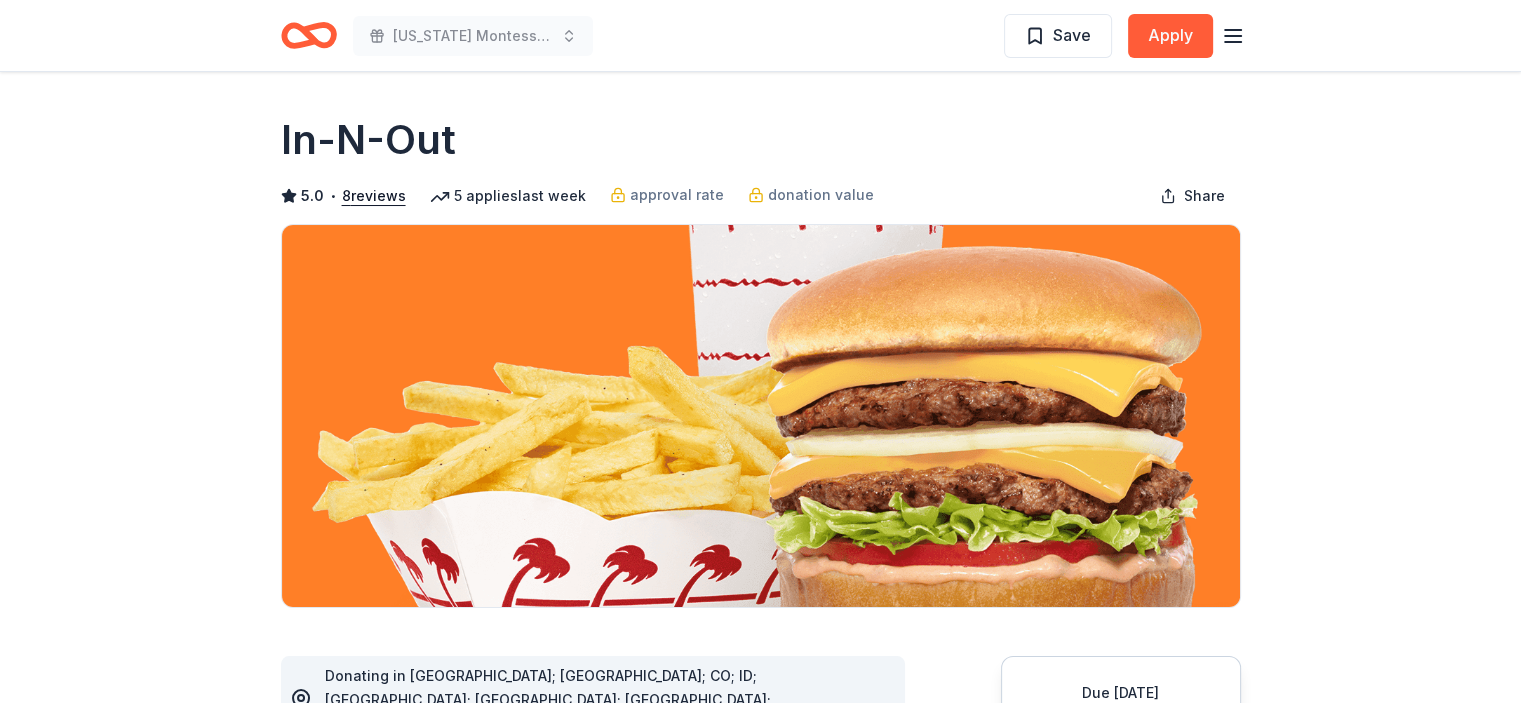 click 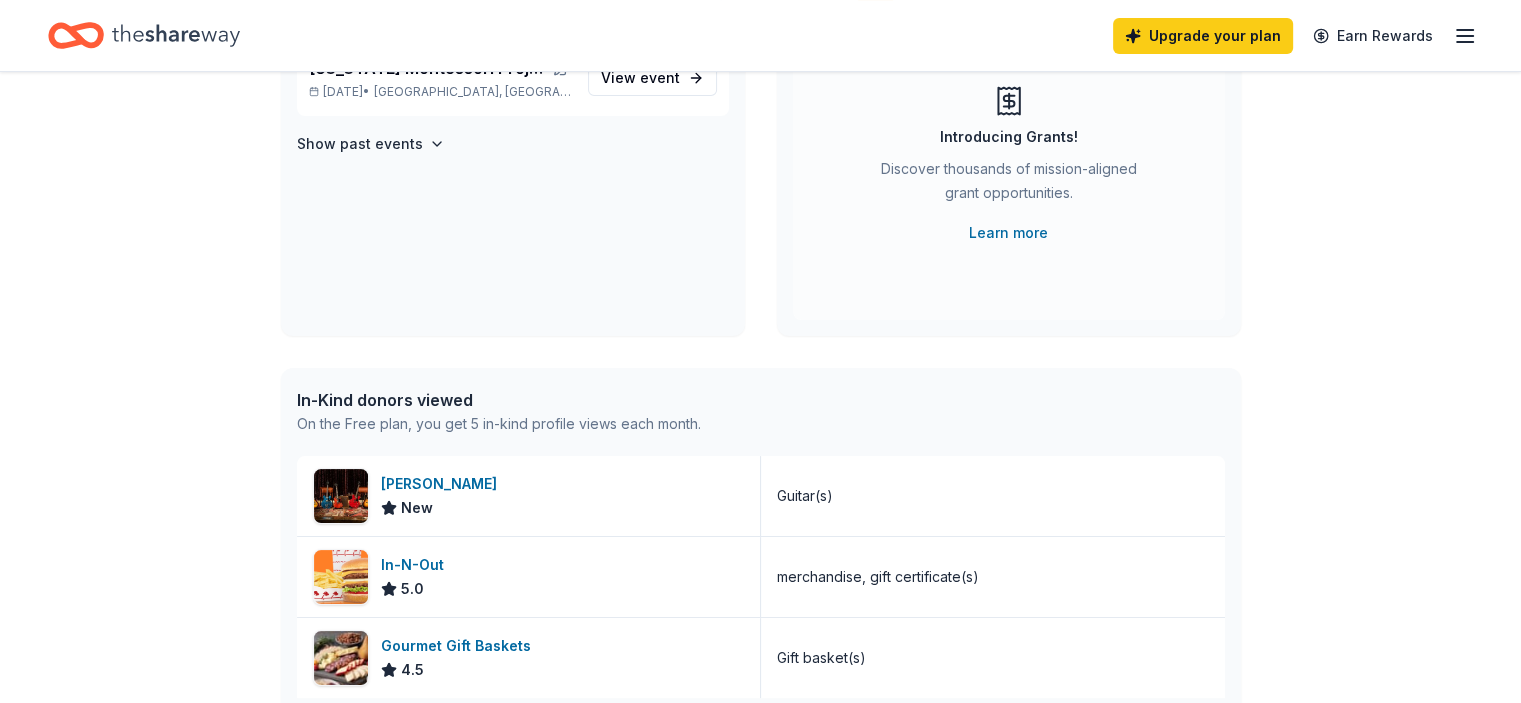 scroll, scrollTop: 0, scrollLeft: 0, axis: both 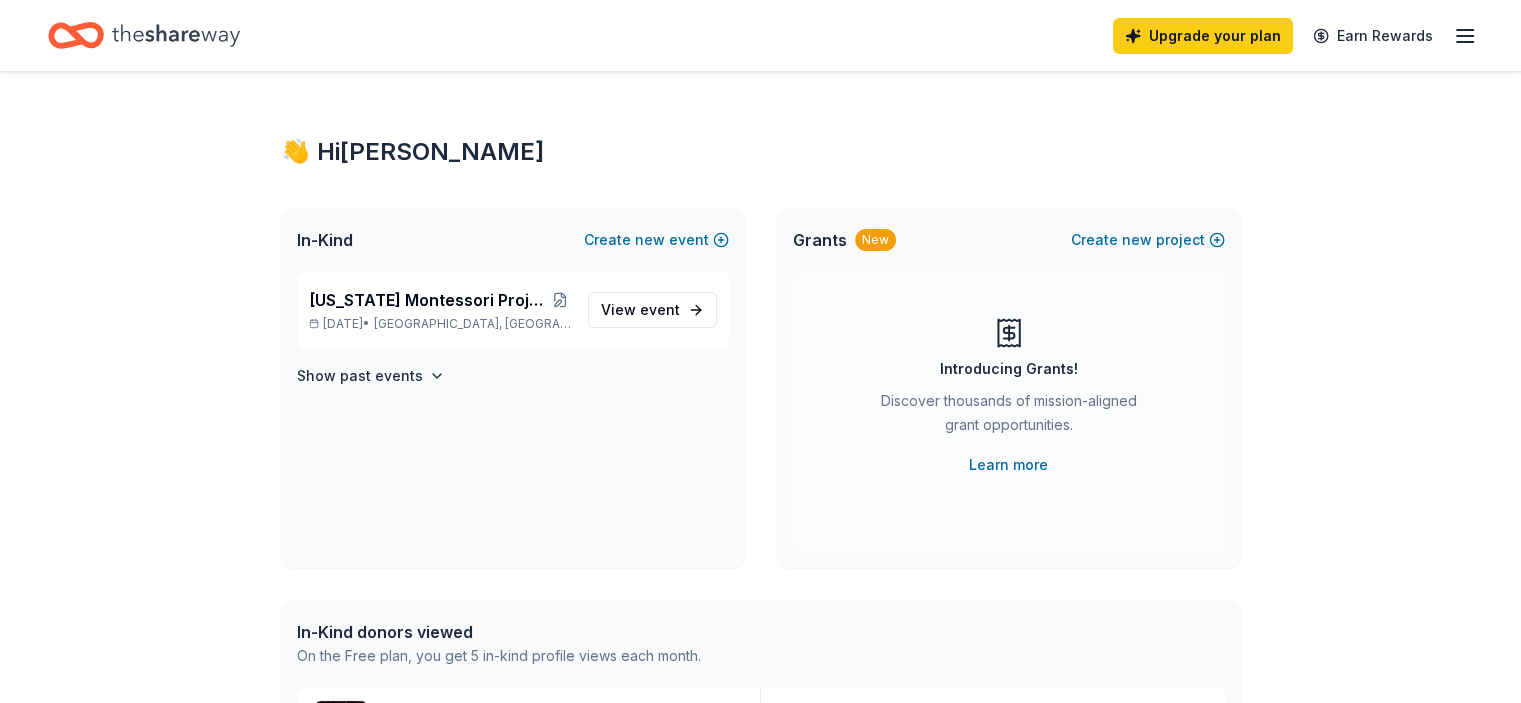 click 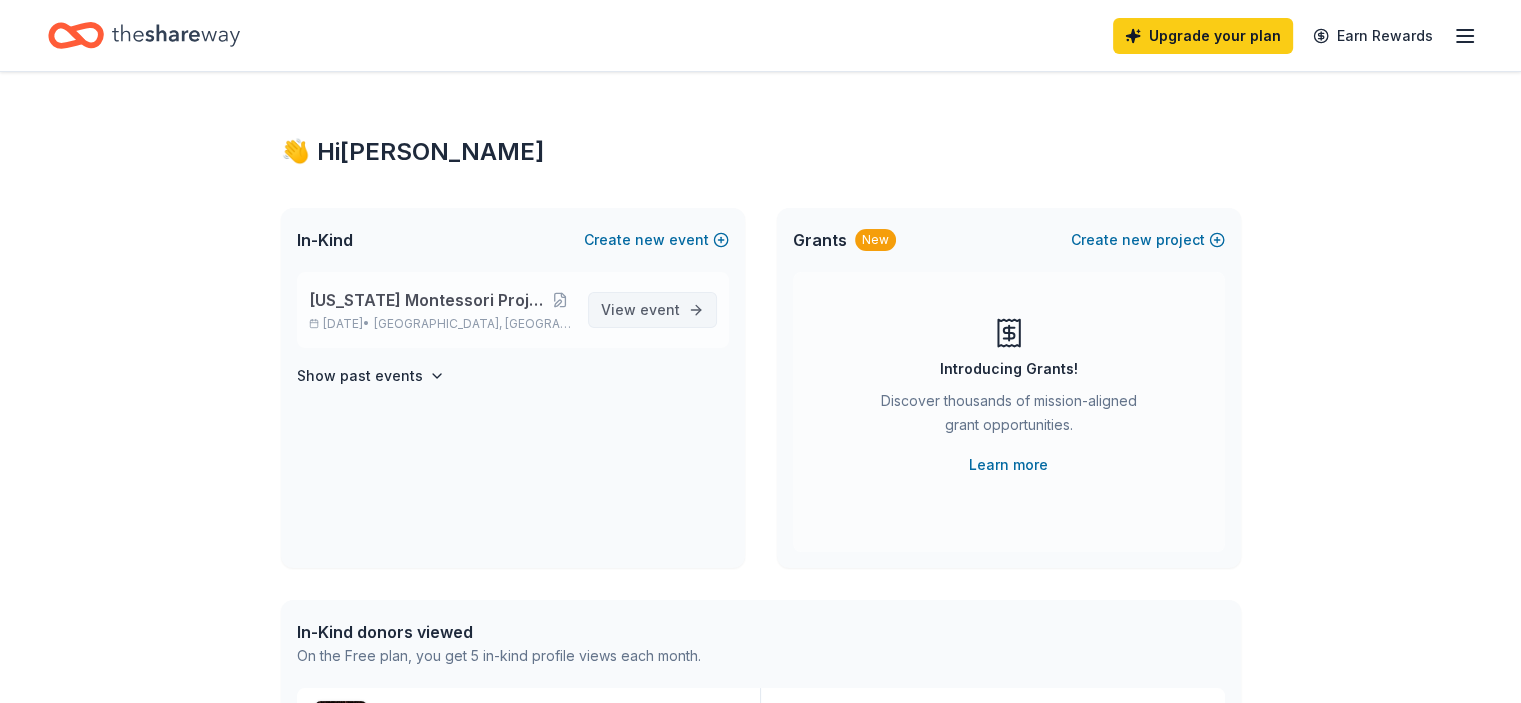 click on "event" at bounding box center [660, 309] 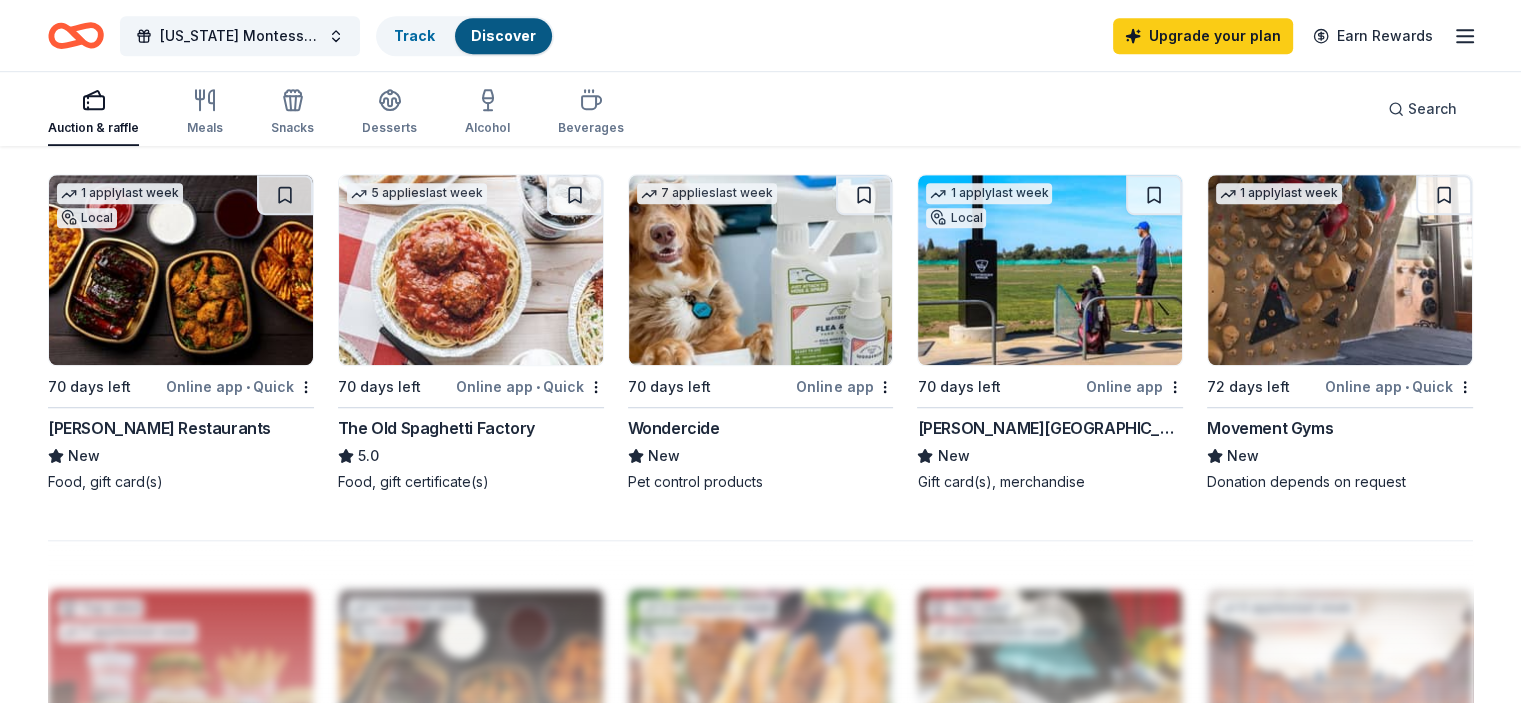 scroll, scrollTop: 1352, scrollLeft: 0, axis: vertical 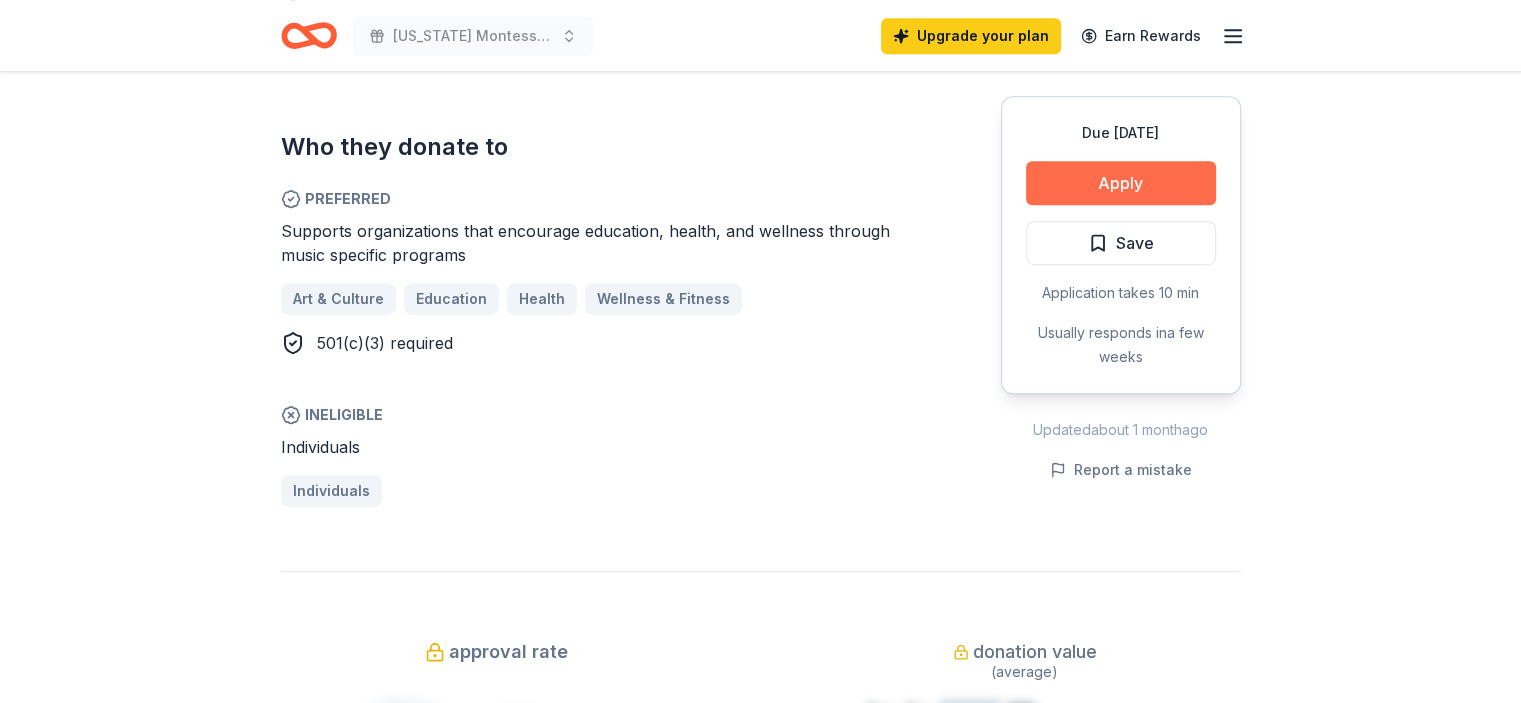 click on "Apply" at bounding box center (1121, 183) 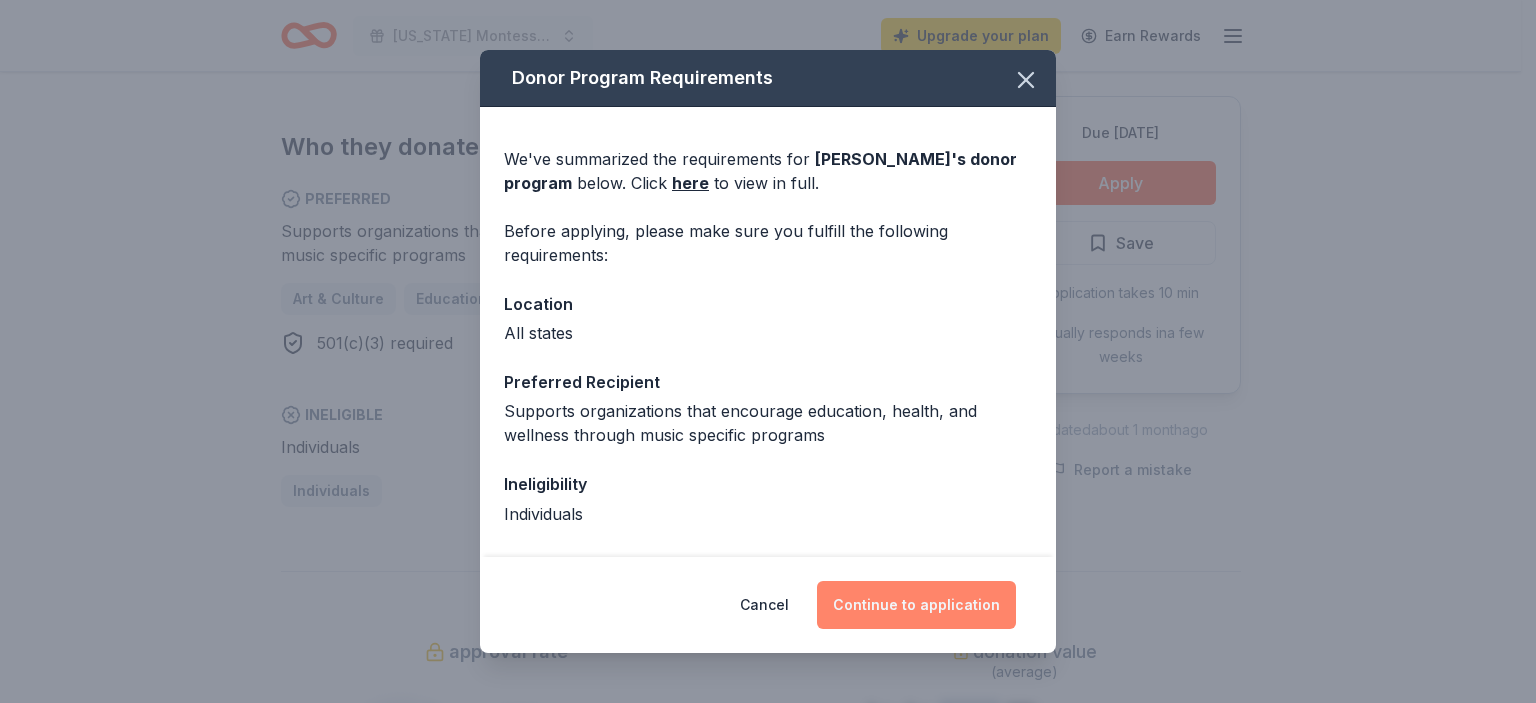 click on "Continue to application" at bounding box center (916, 605) 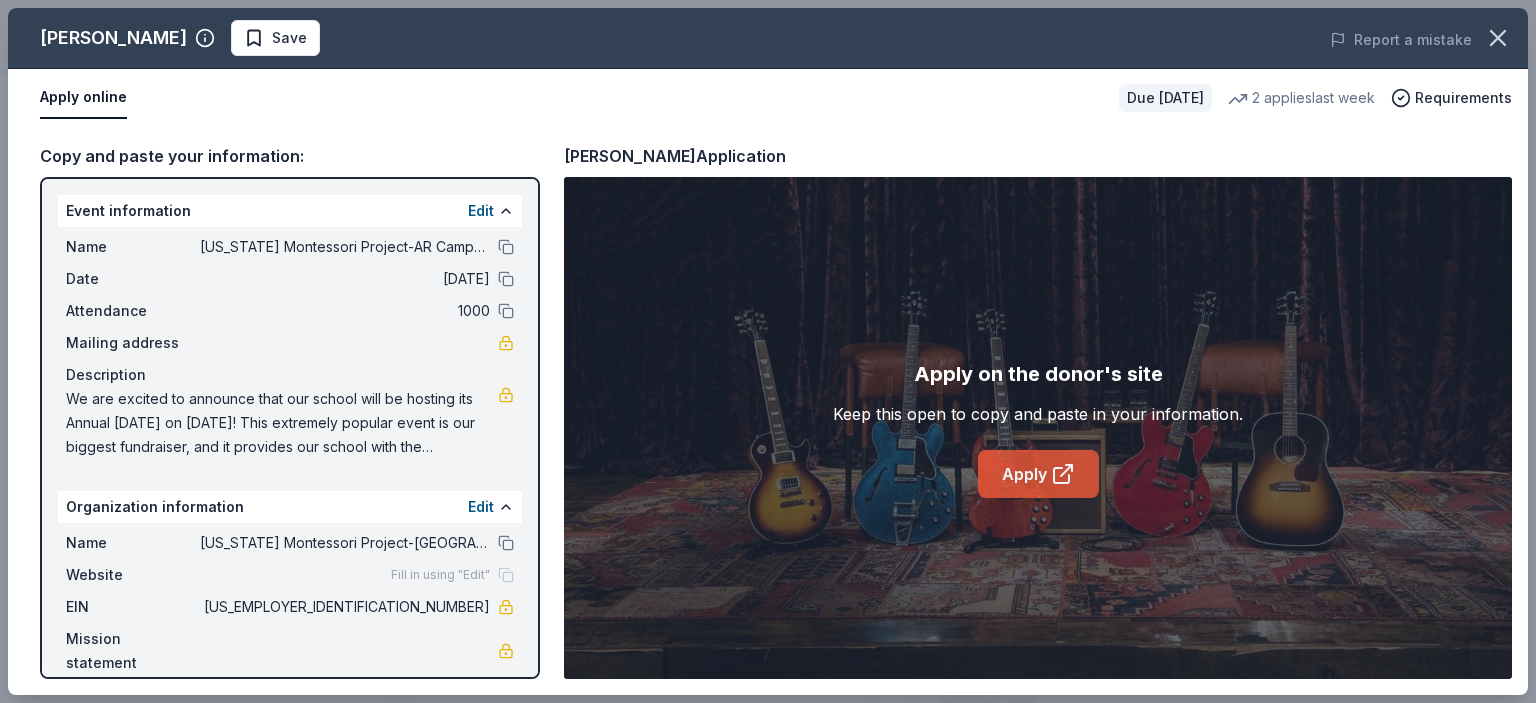 click on "Apply" at bounding box center [1038, 474] 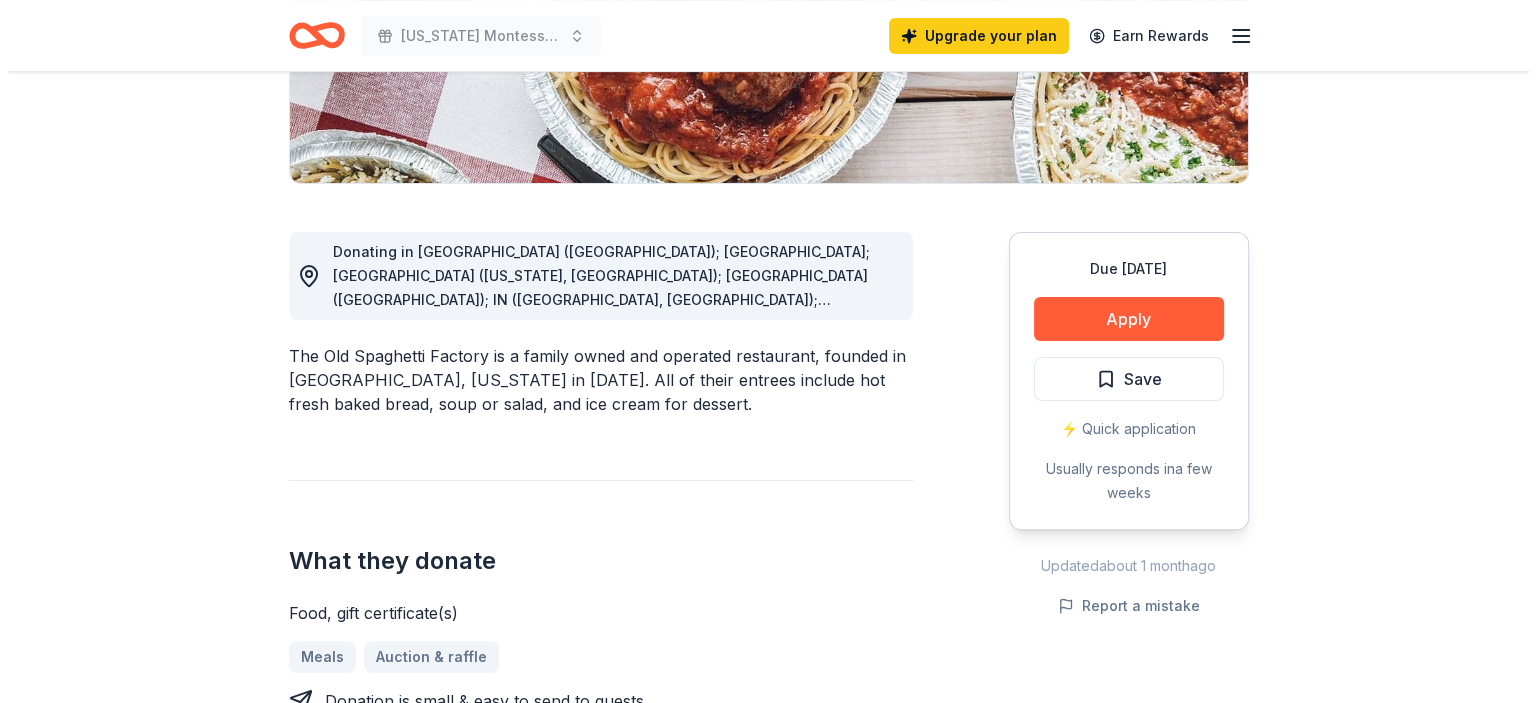 scroll, scrollTop: 426, scrollLeft: 0, axis: vertical 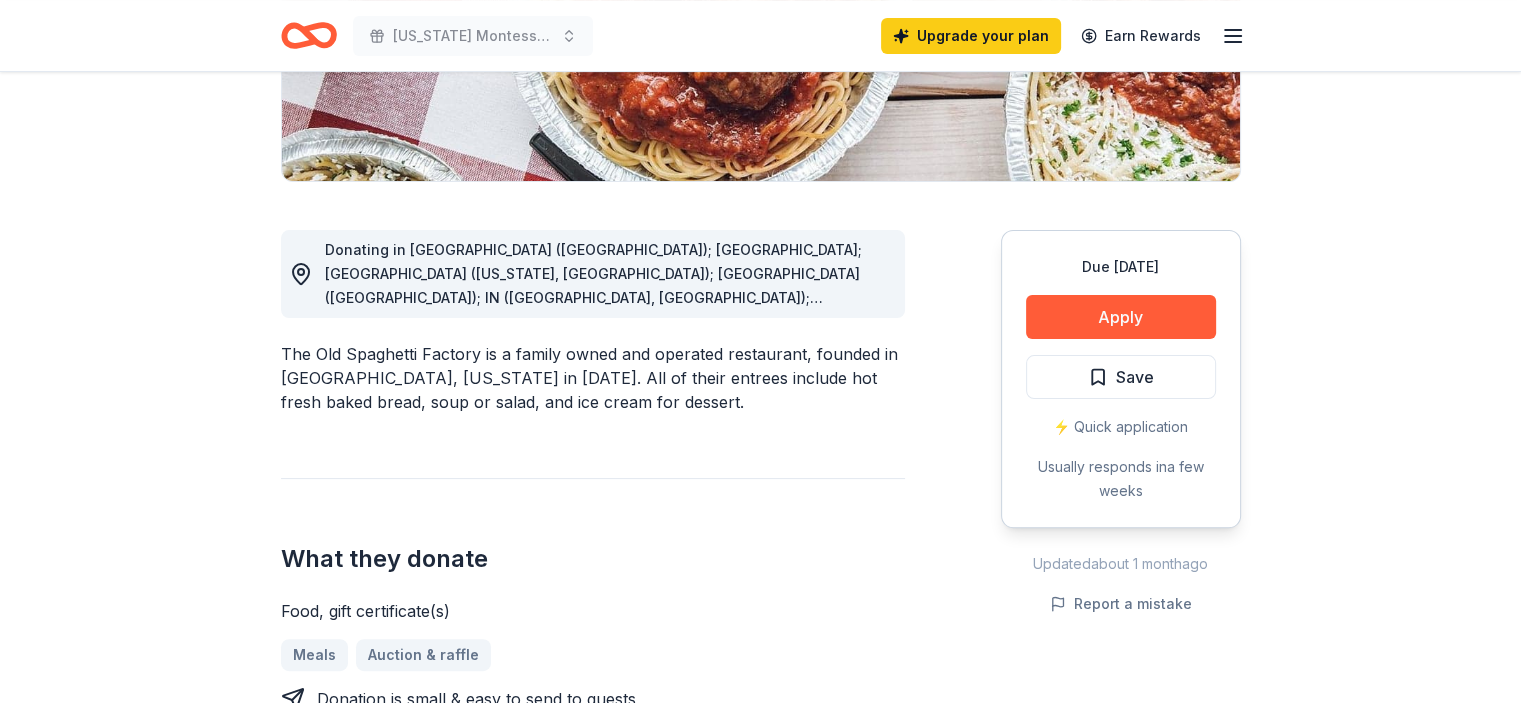 click on "Donating in AZ (Phoenix); CA; CO (Colorado, Westminster); HI (Honolulu); IN (Carmel, Indianapolis); KS (Wichita); KY (Louisville); MO (Chesterfield, St. Louis); OH (Fairfield); OK (Oklahoma City); OR (Clackamas, Corvallis, Eugene, Hillsboro, Portland, Sherwood); UT (Salt Lake City, Taylorsville); WA (Lynnwood, Spokane, Tacoma, Vancouver)" at bounding box center (607, 274) 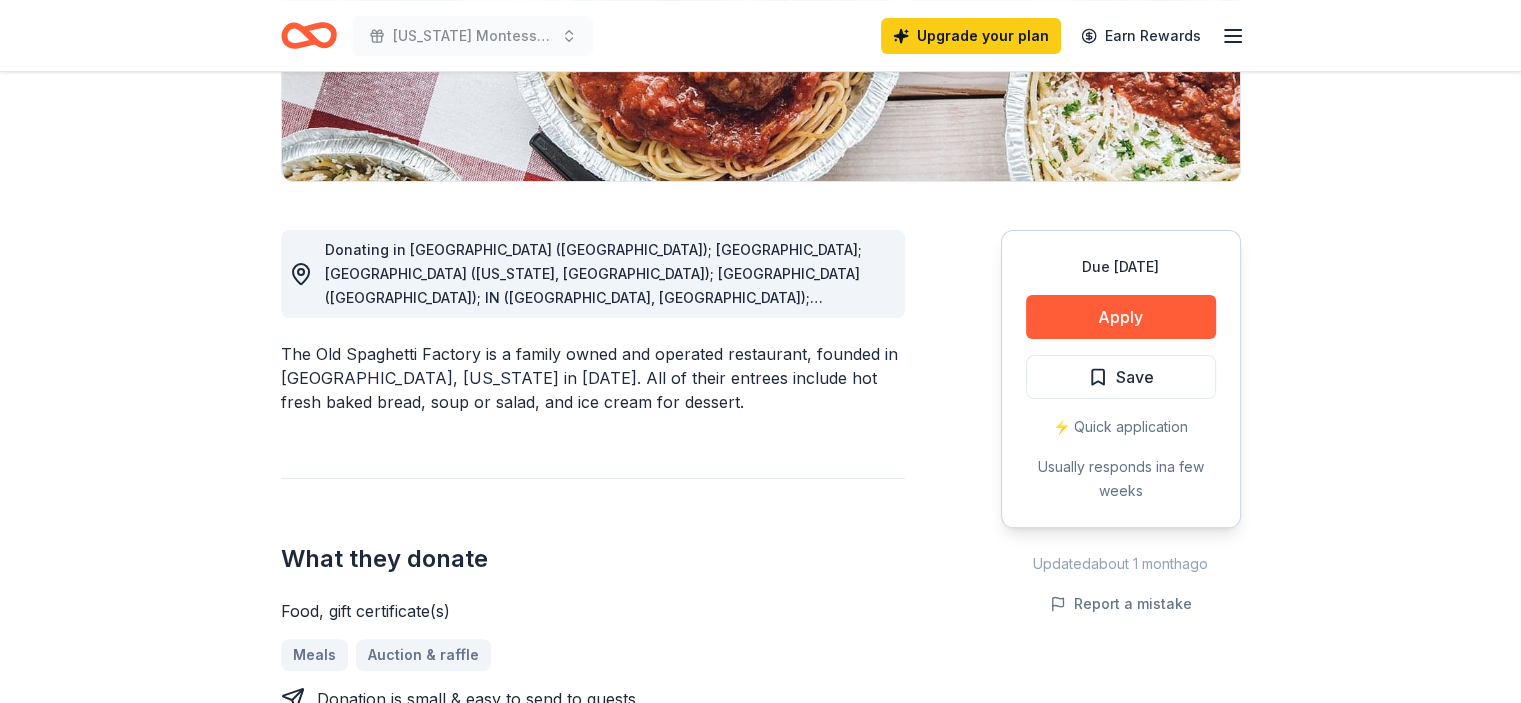 click on "Donating in AZ (Phoenix); CA; CO (Colorado, Westminster); HI (Honolulu); IN (Carmel, Indianapolis); KS (Wichita); KY (Louisville); MO (Chesterfield, St. Louis); OH (Fairfield); OK (Oklahoma City); OR (Clackamas, Corvallis, Eugene, Hillsboro, Portland, Sherwood); UT (Salt Lake City, Taylorsville); WA (Lynnwood, Spokane, Tacoma, Vancouver)" at bounding box center [595, 381] 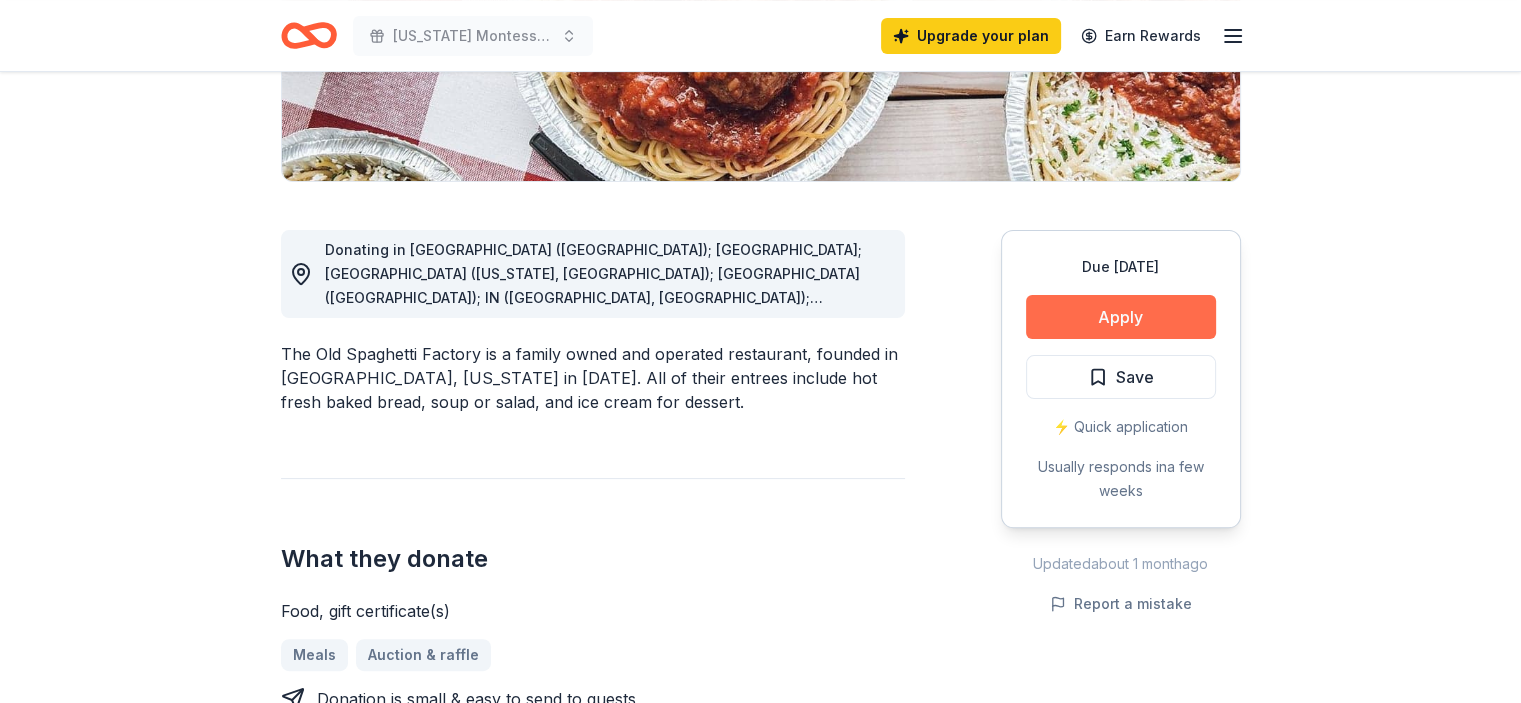 click on "Apply" at bounding box center (1121, 317) 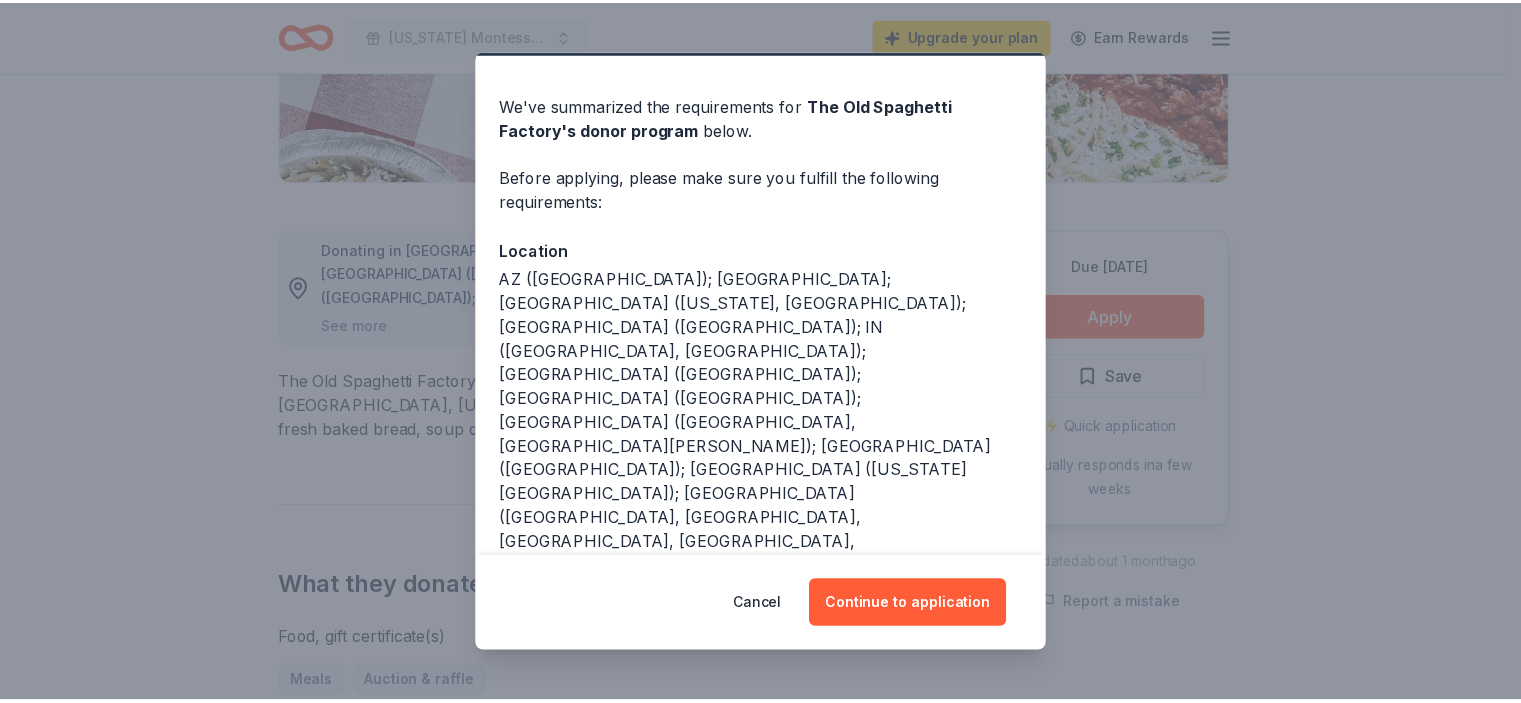 scroll, scrollTop: 0, scrollLeft: 0, axis: both 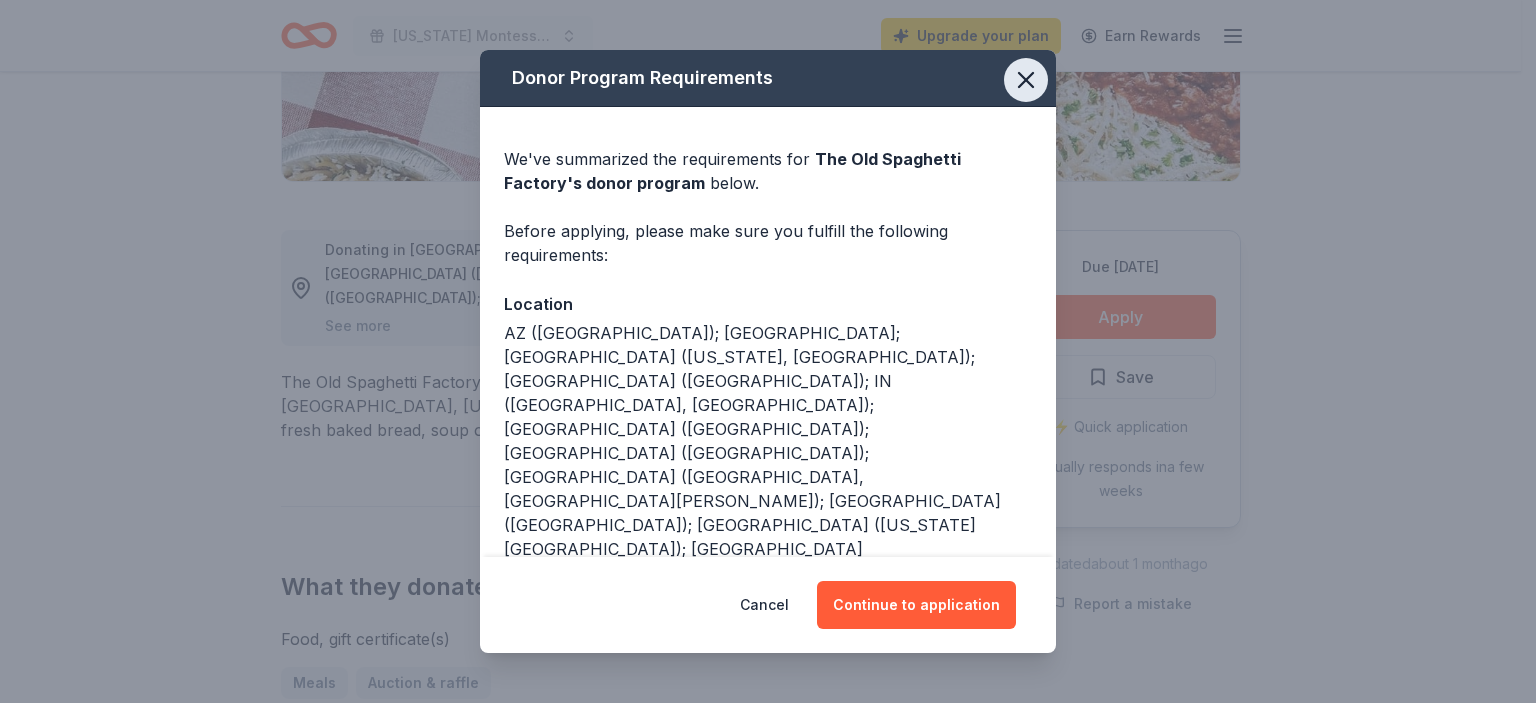 click 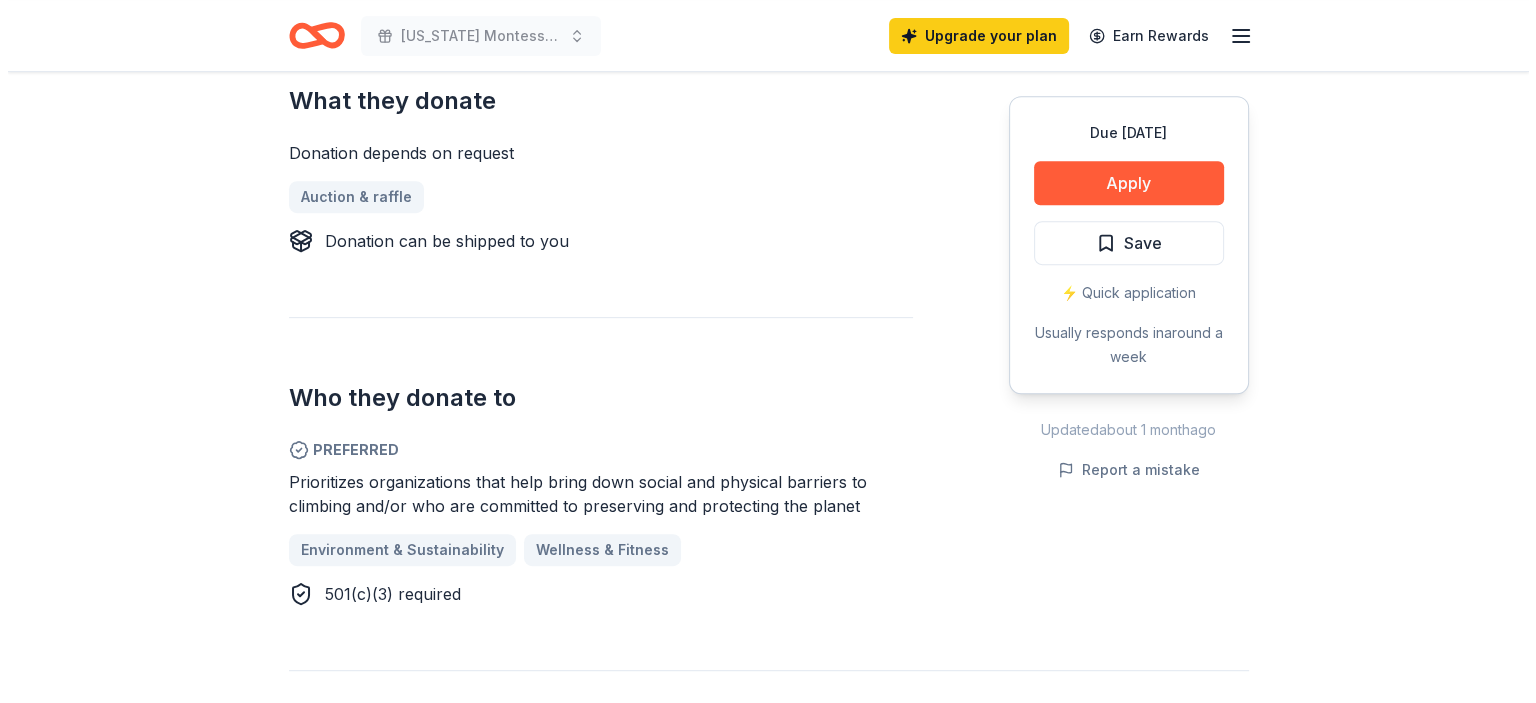 scroll, scrollTop: 860, scrollLeft: 0, axis: vertical 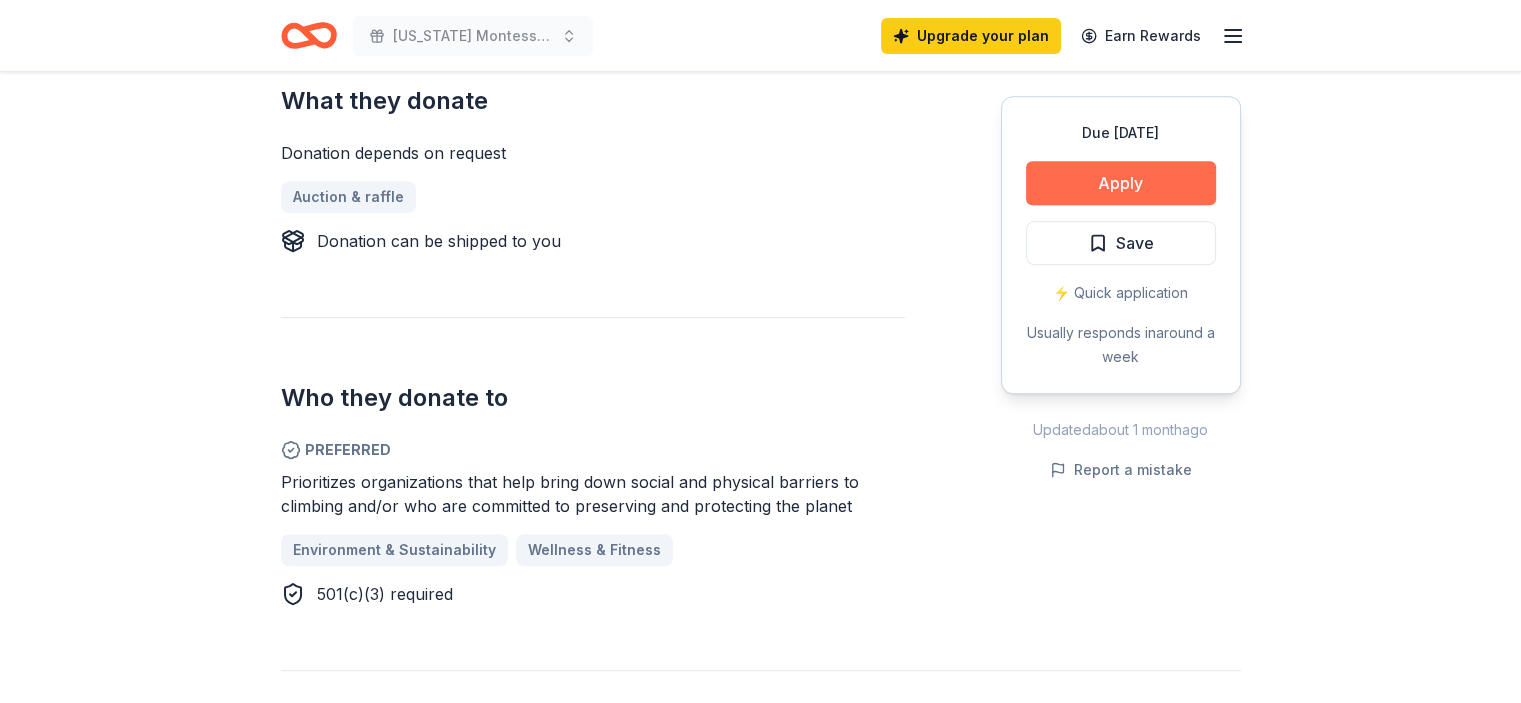 click on "Apply" at bounding box center (1121, 183) 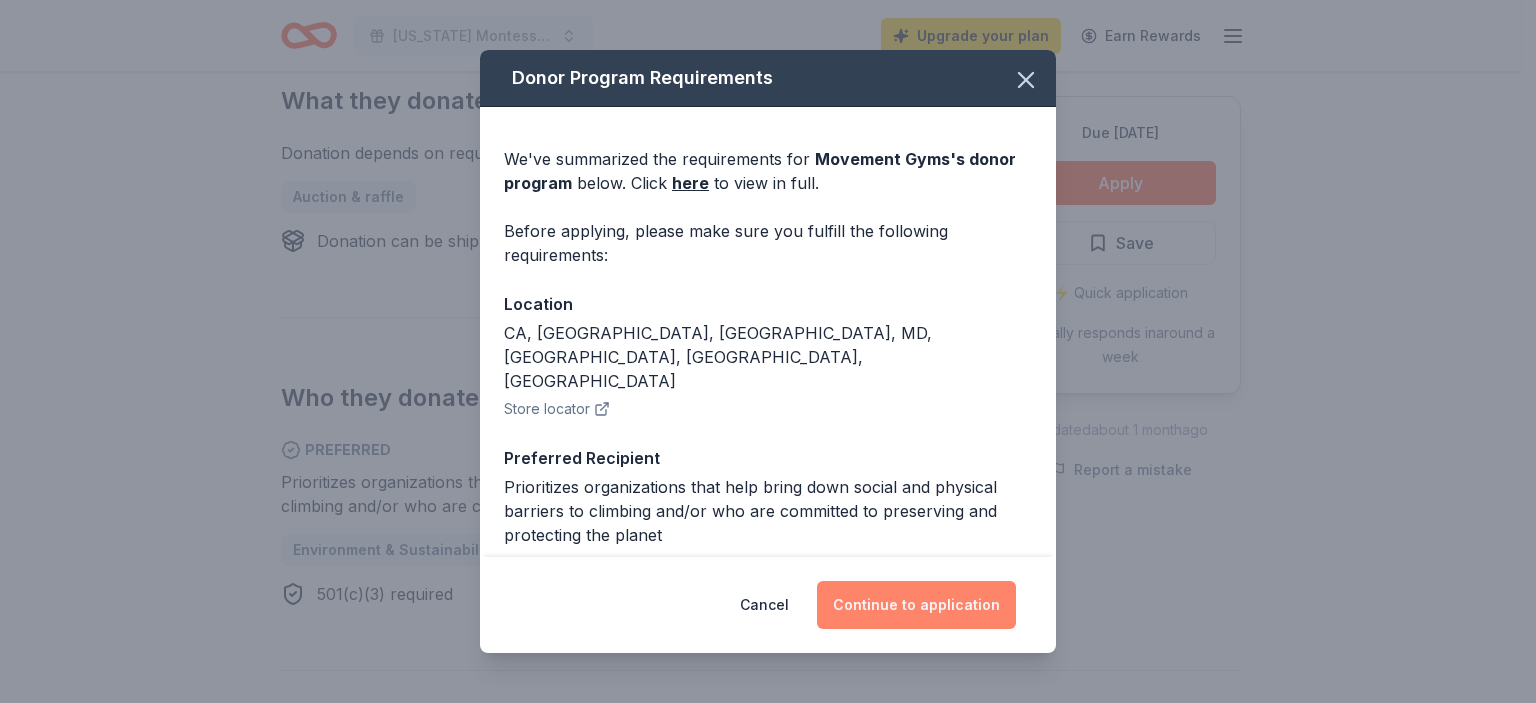 click on "Continue to application" at bounding box center [916, 605] 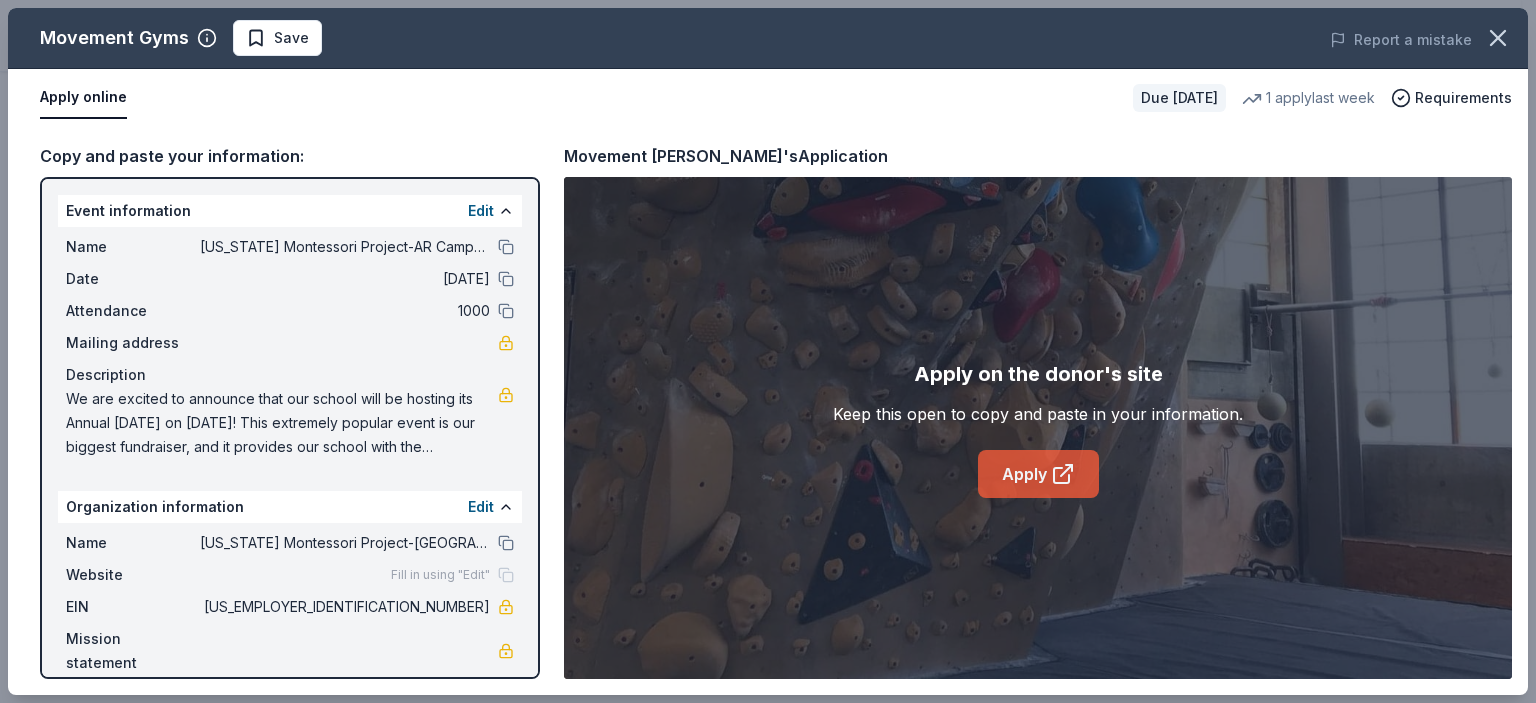 click on "Apply" at bounding box center [1038, 474] 